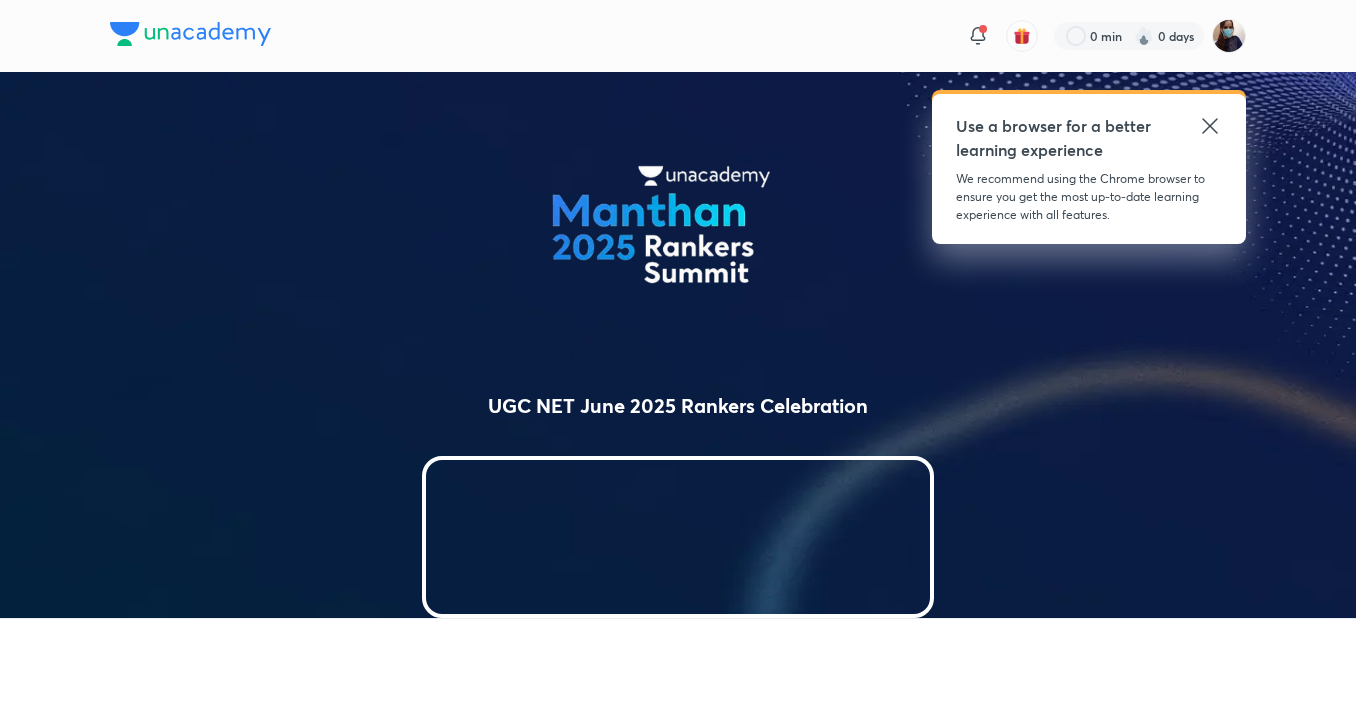 scroll, scrollTop: 0, scrollLeft: 0, axis: both 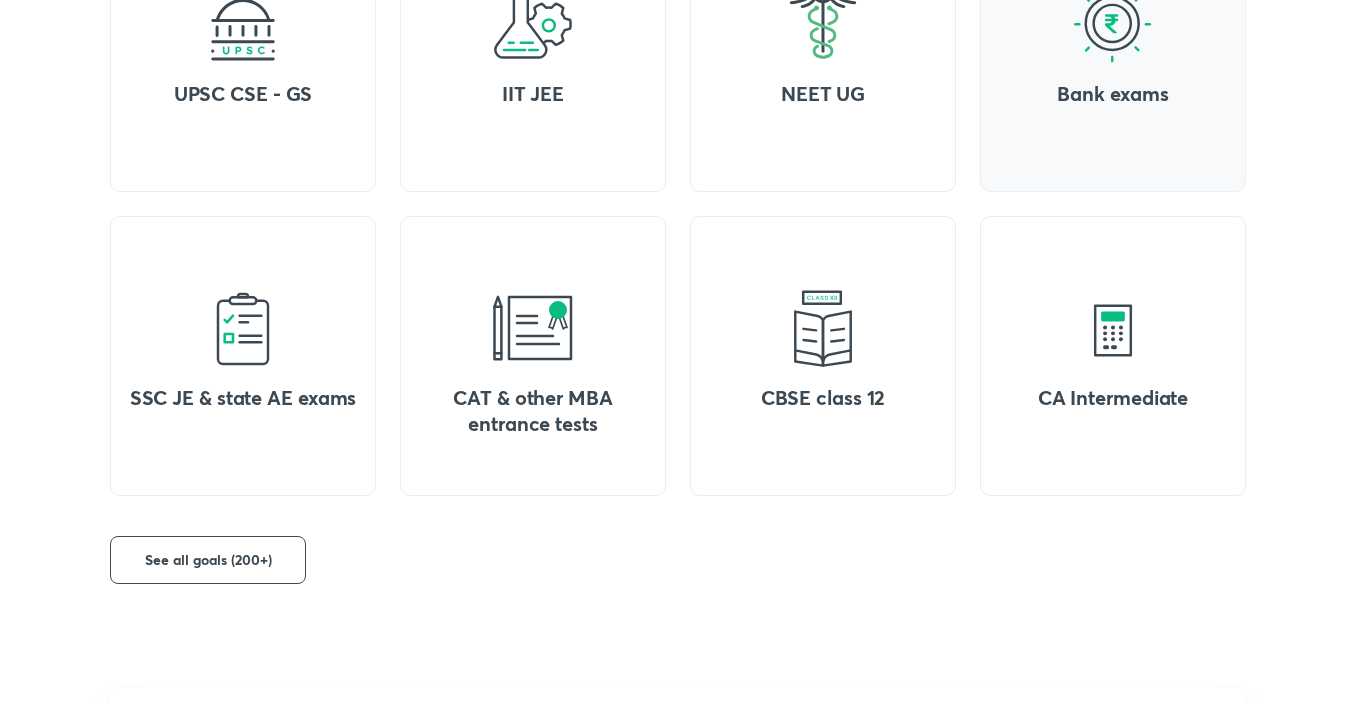 click on "Bank exams" at bounding box center (1113, 52) 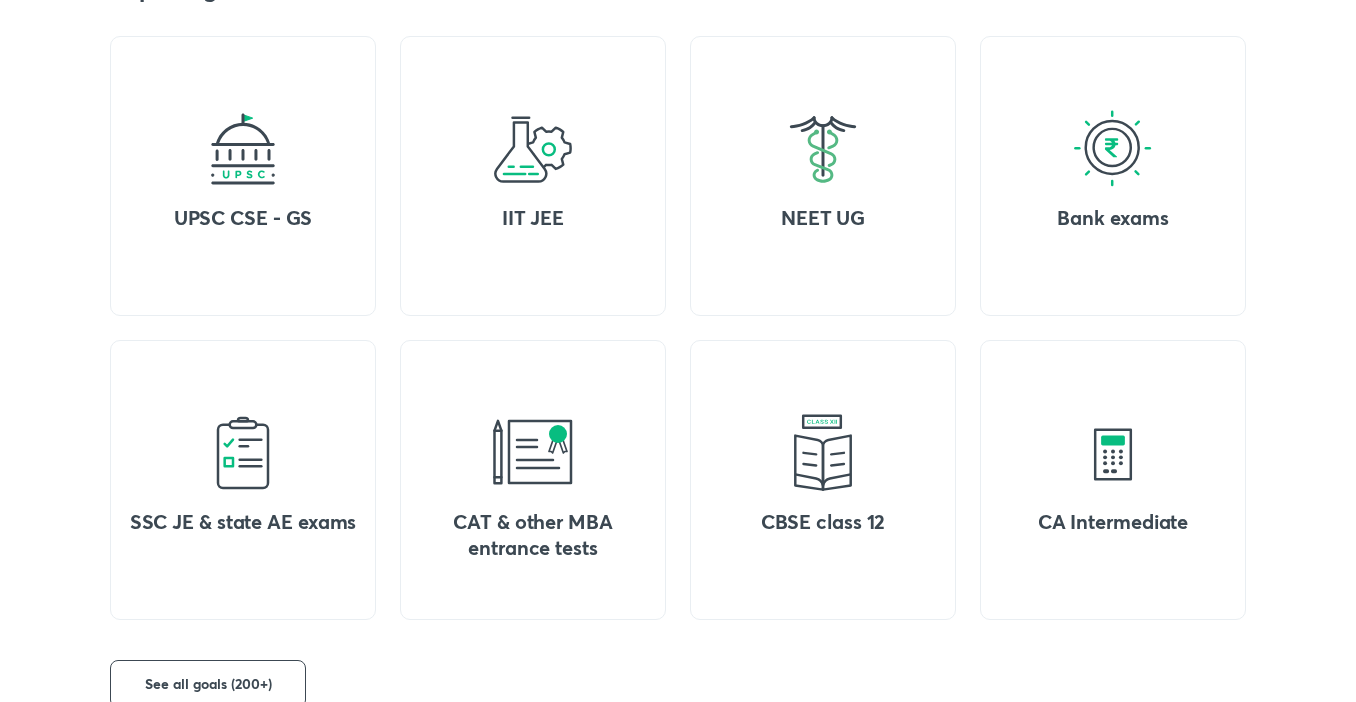 scroll, scrollTop: 1355, scrollLeft: 0, axis: vertical 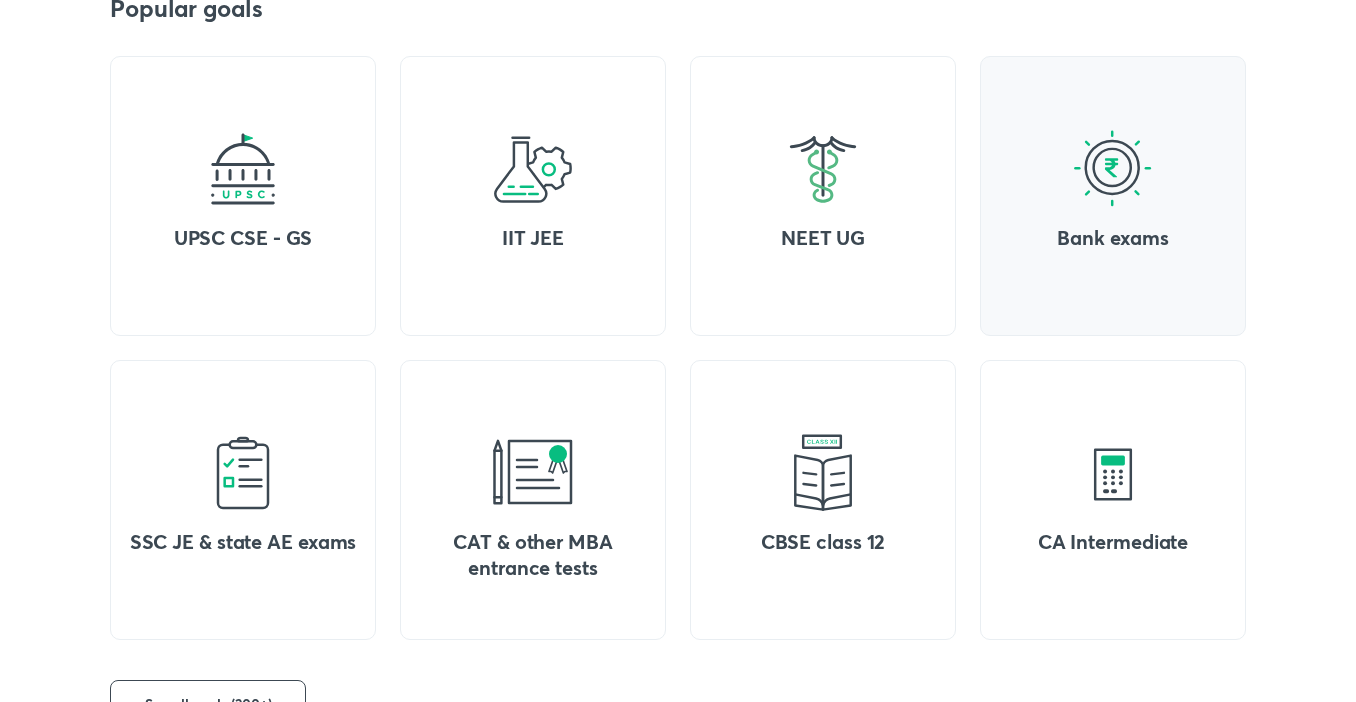 click on "Bank exams" at bounding box center [1113, 238] 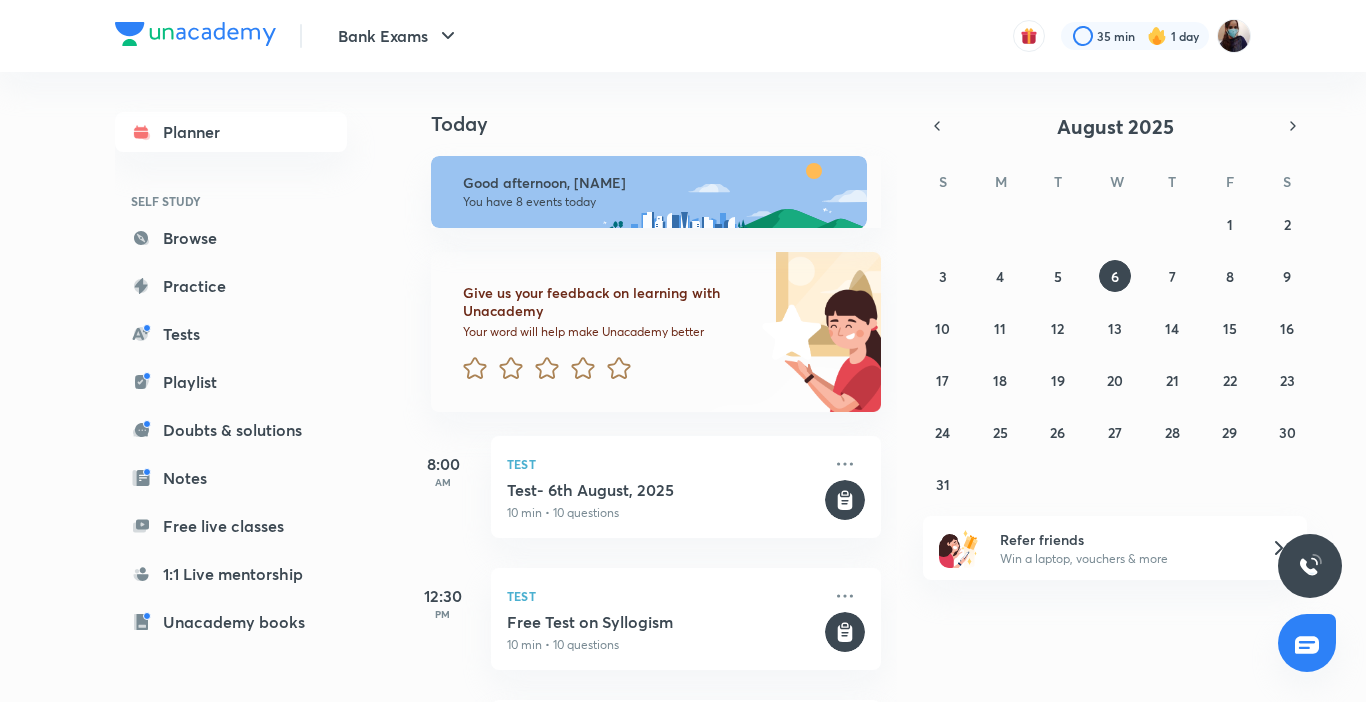 scroll, scrollTop: 0, scrollLeft: 0, axis: both 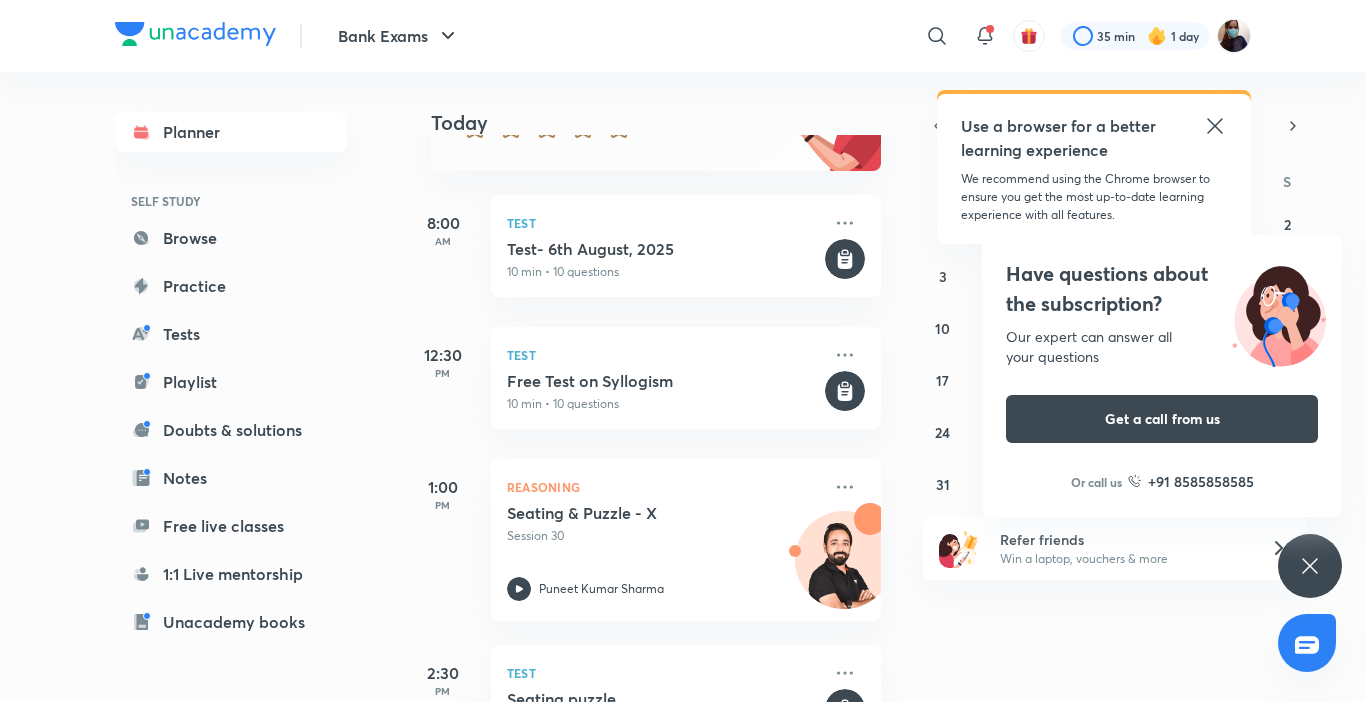 click 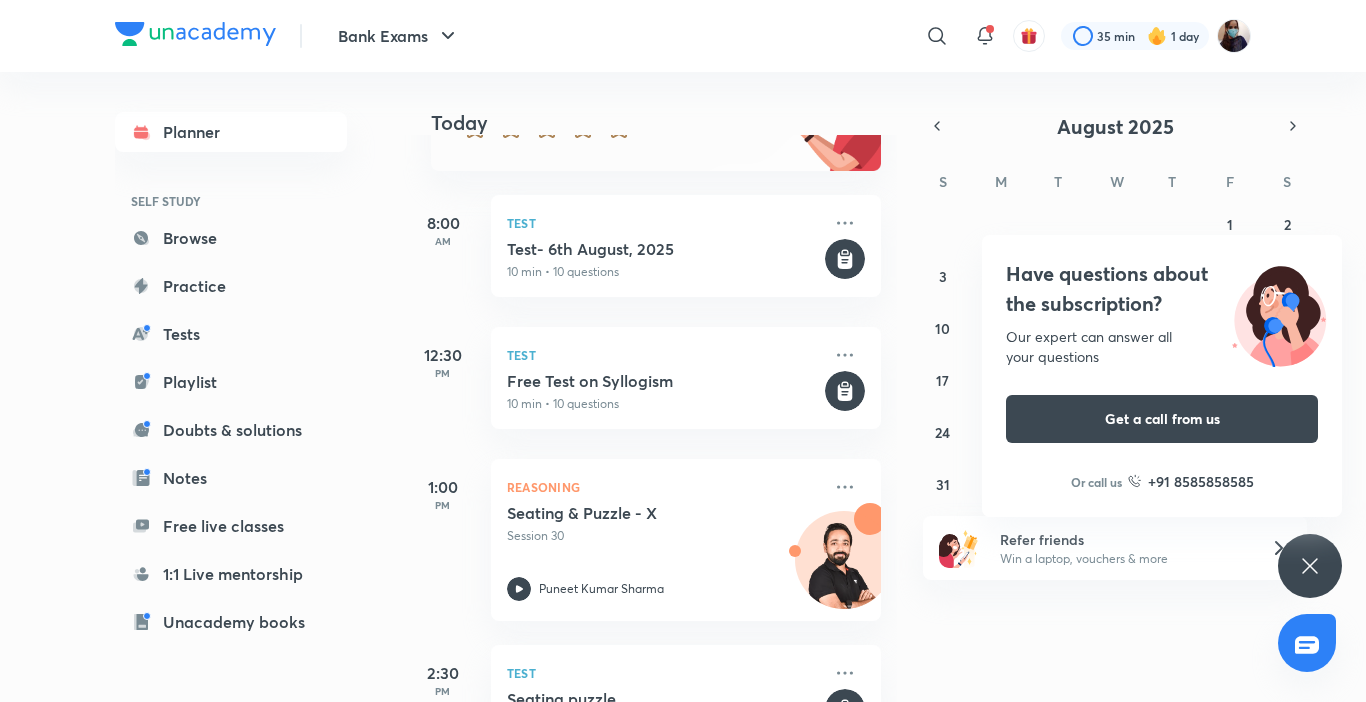click 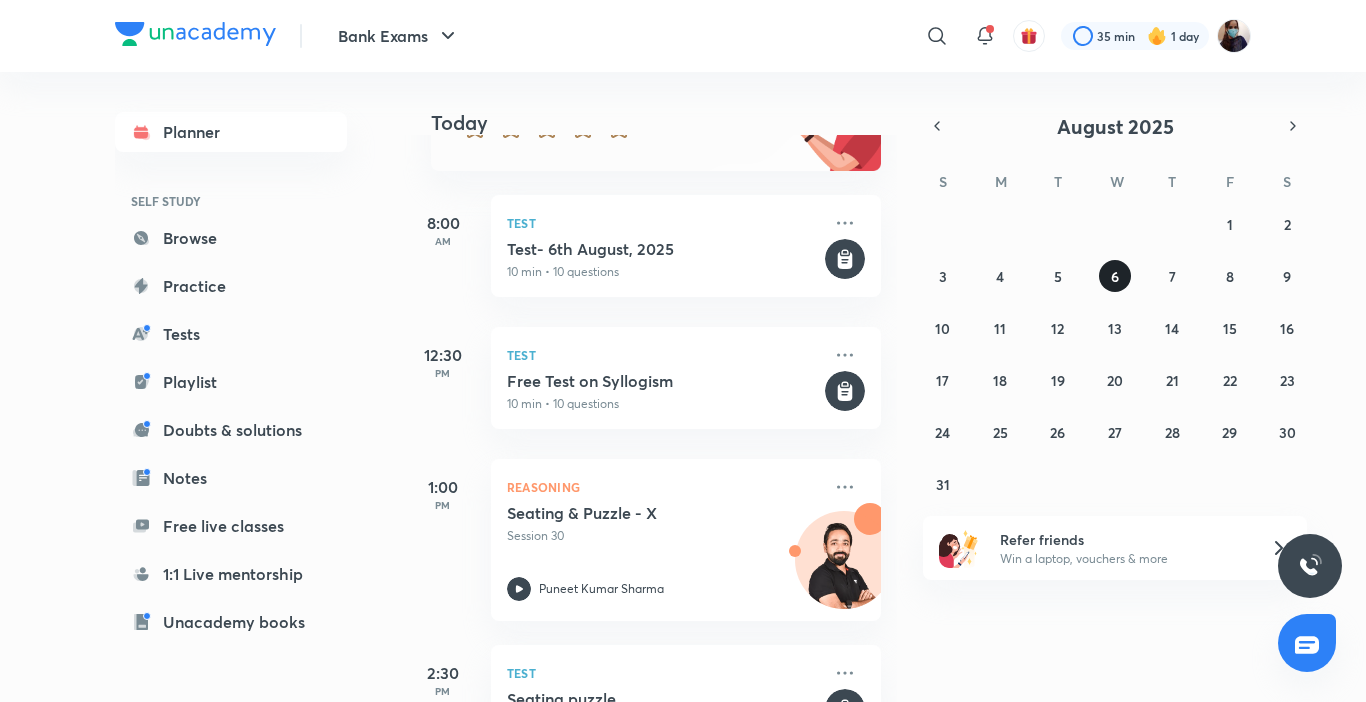 click on "6" at bounding box center [1115, 276] 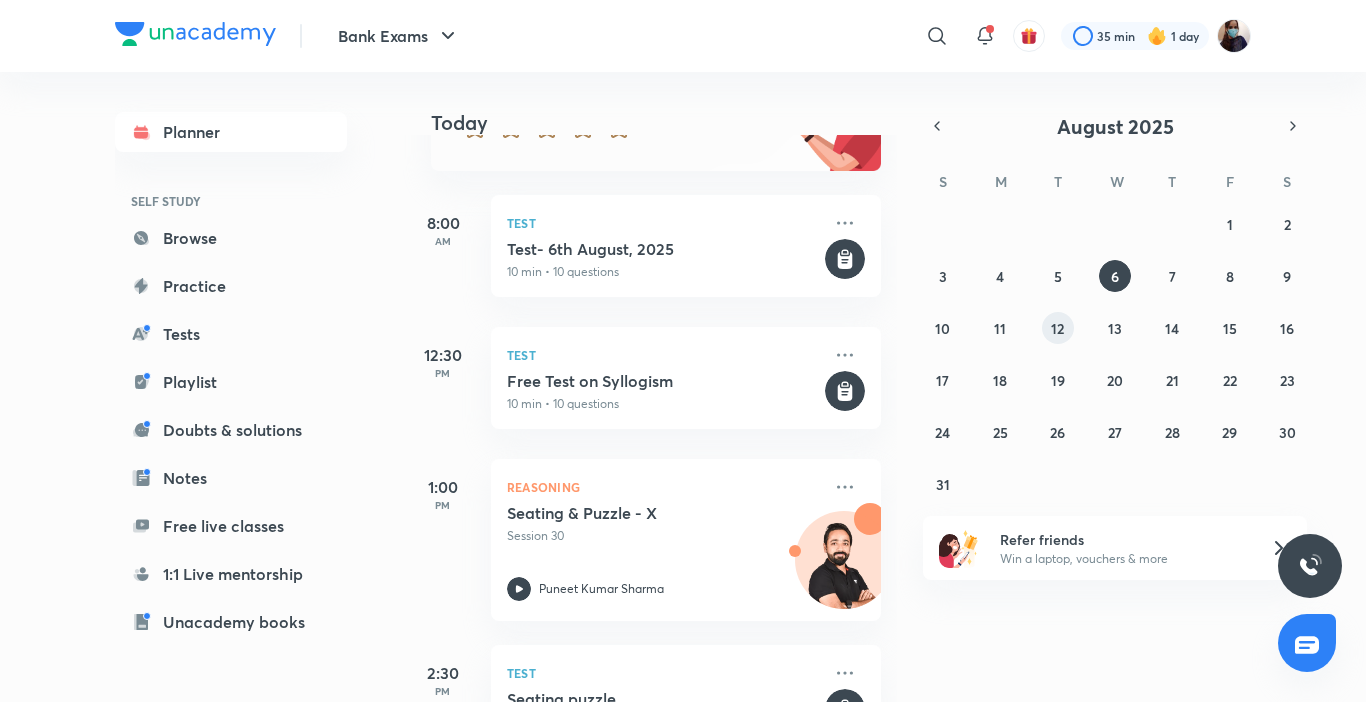 click on "12" at bounding box center [1058, 328] 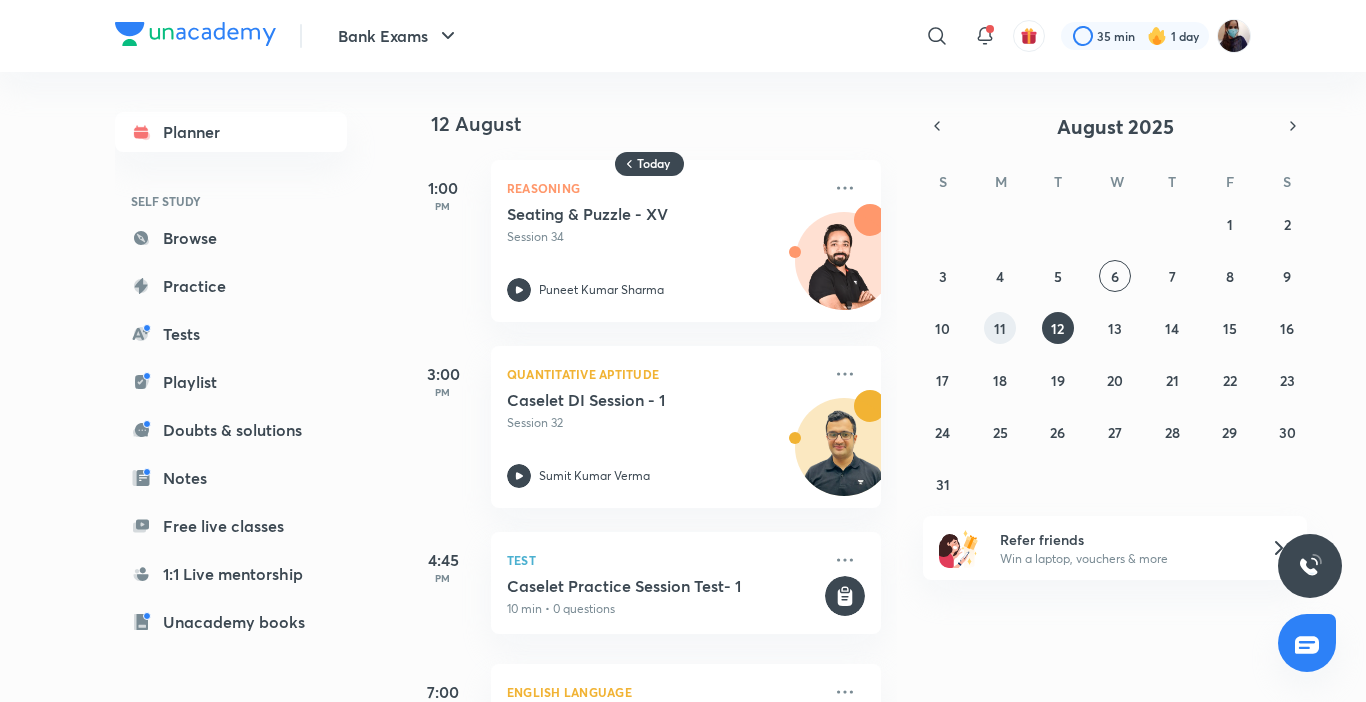 click on "11" at bounding box center (1000, 328) 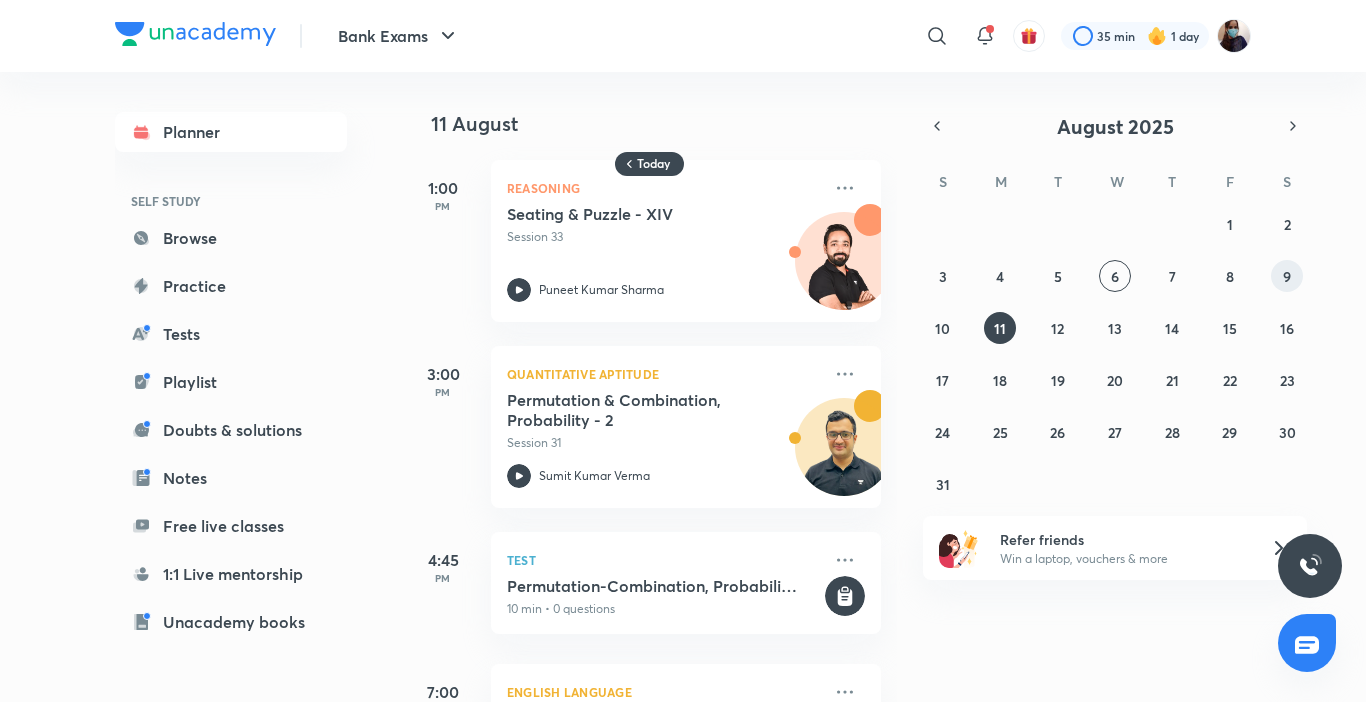 click on "9" at bounding box center (1287, 276) 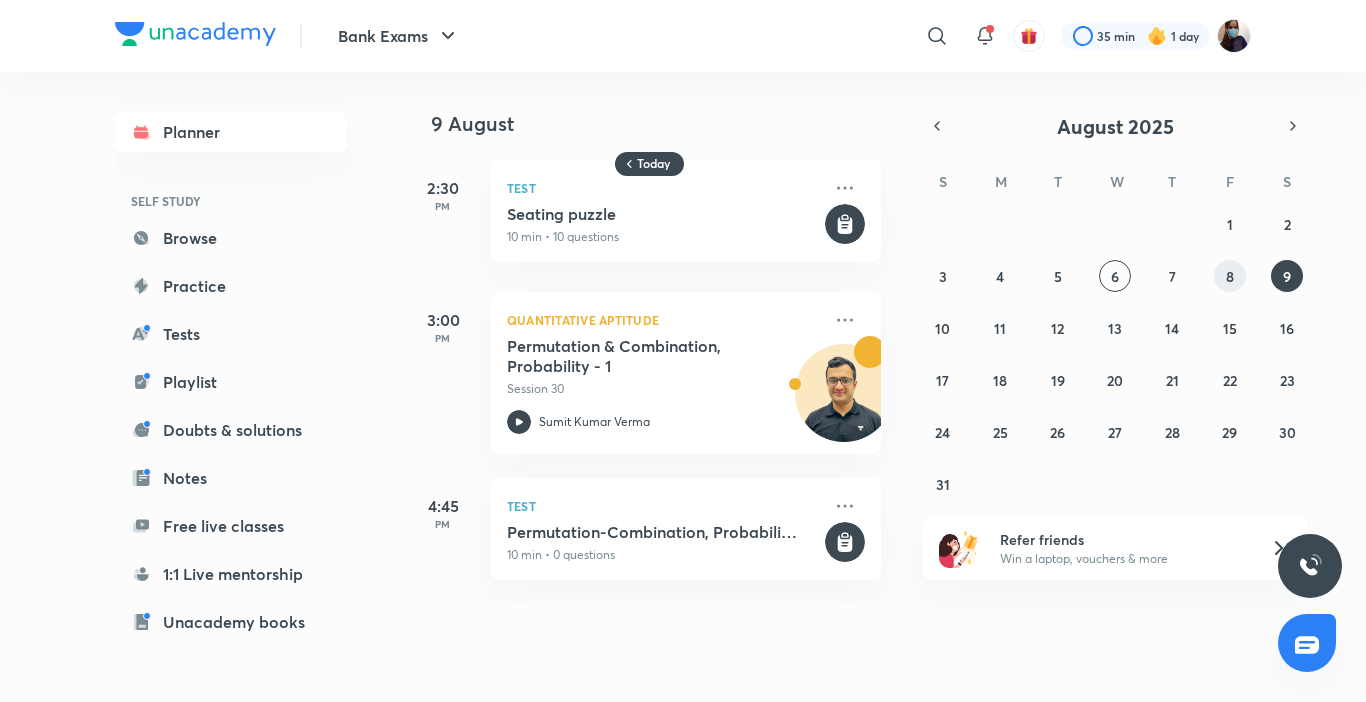 click on "8" at bounding box center (1230, 276) 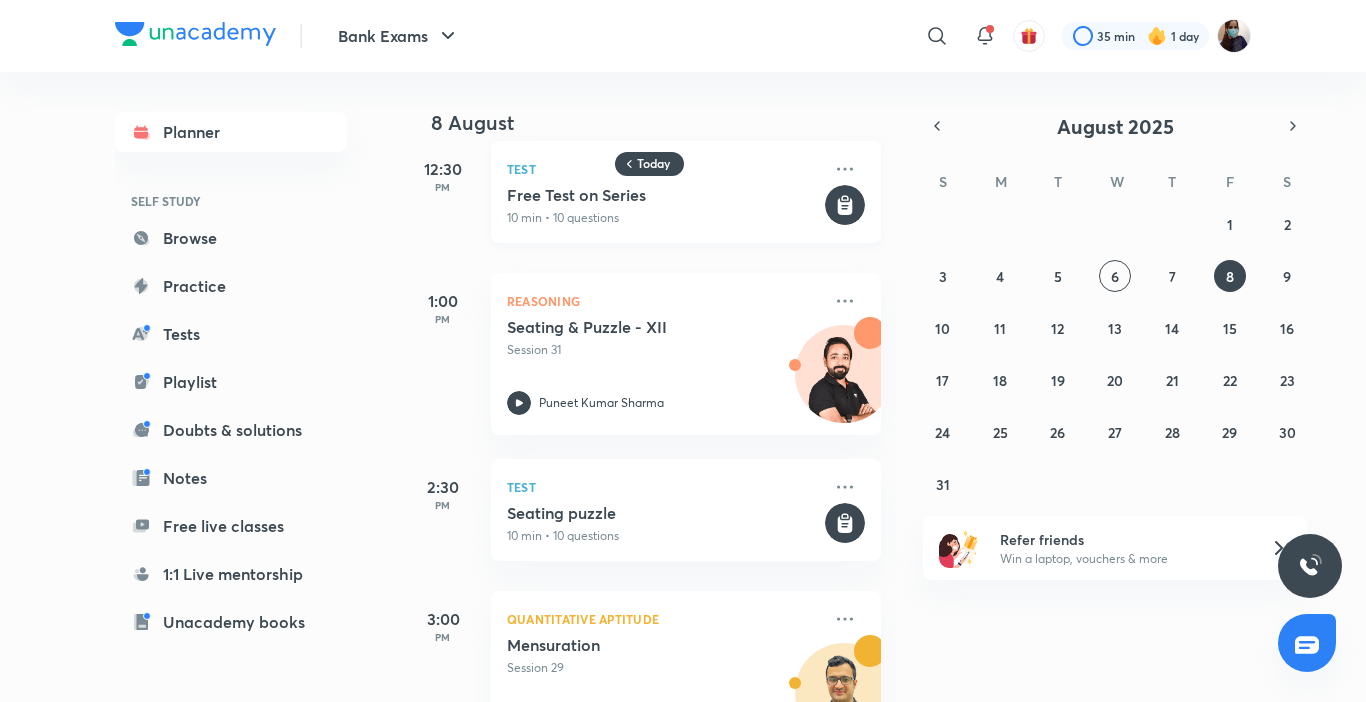 scroll, scrollTop: 0, scrollLeft: 0, axis: both 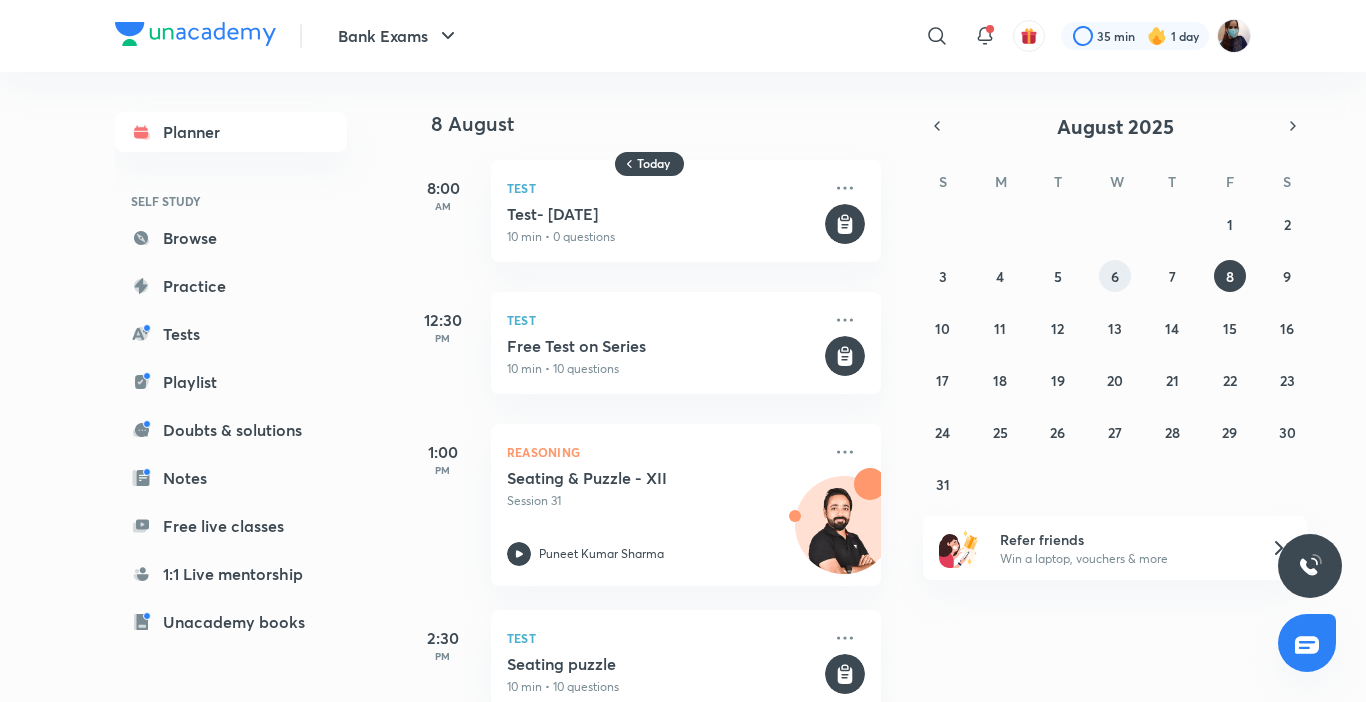 click on "6" at bounding box center (1115, 276) 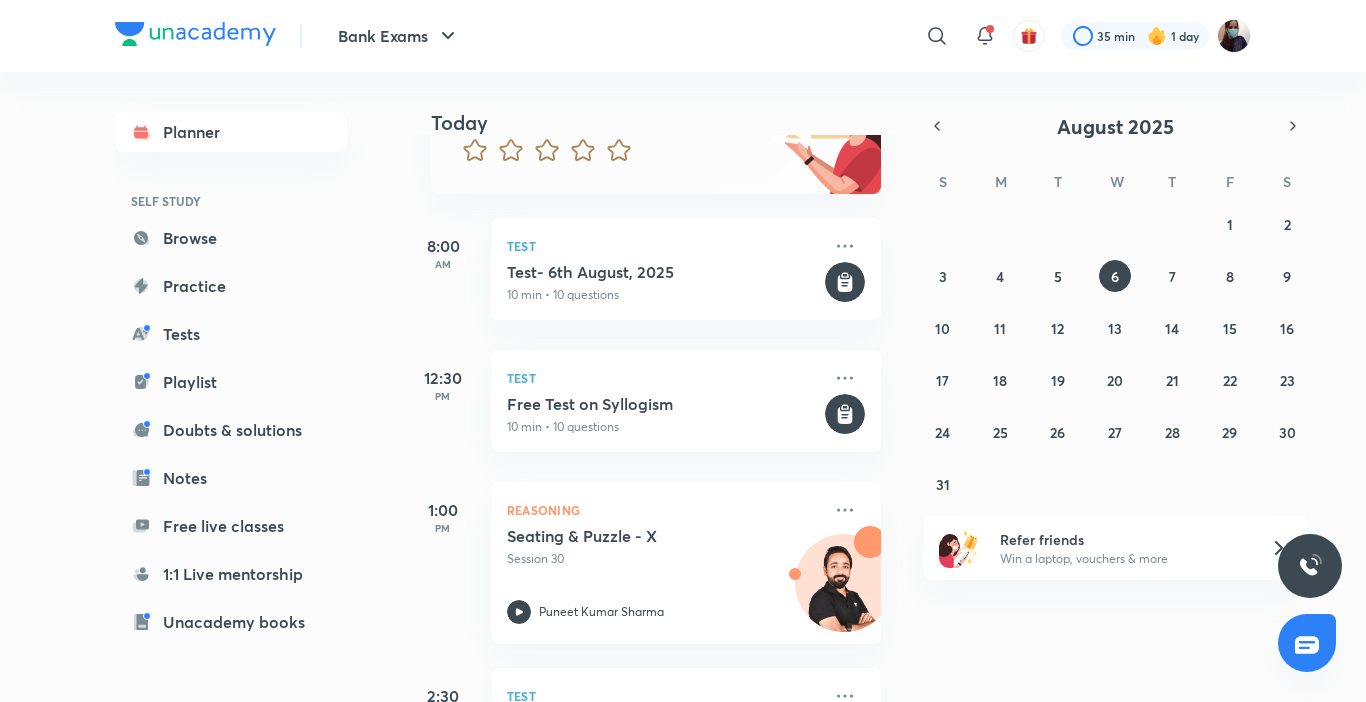 scroll, scrollTop: 303, scrollLeft: 0, axis: vertical 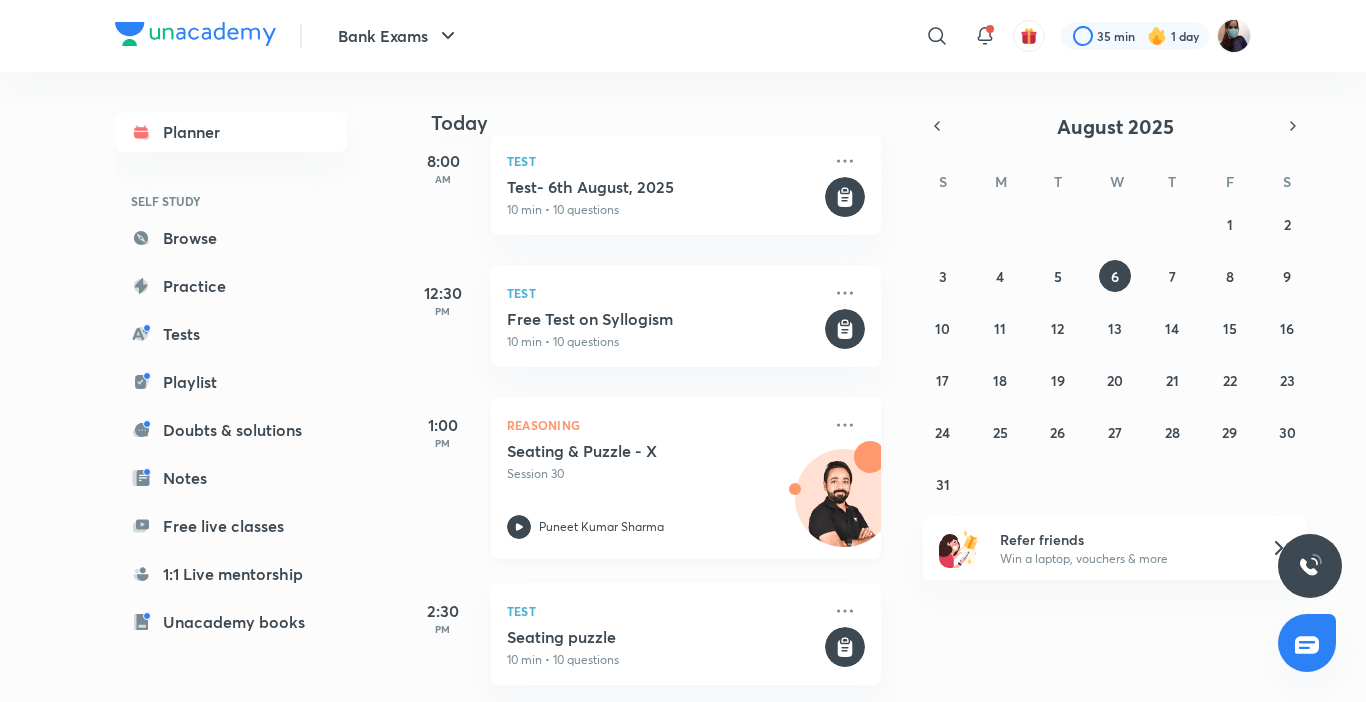 click 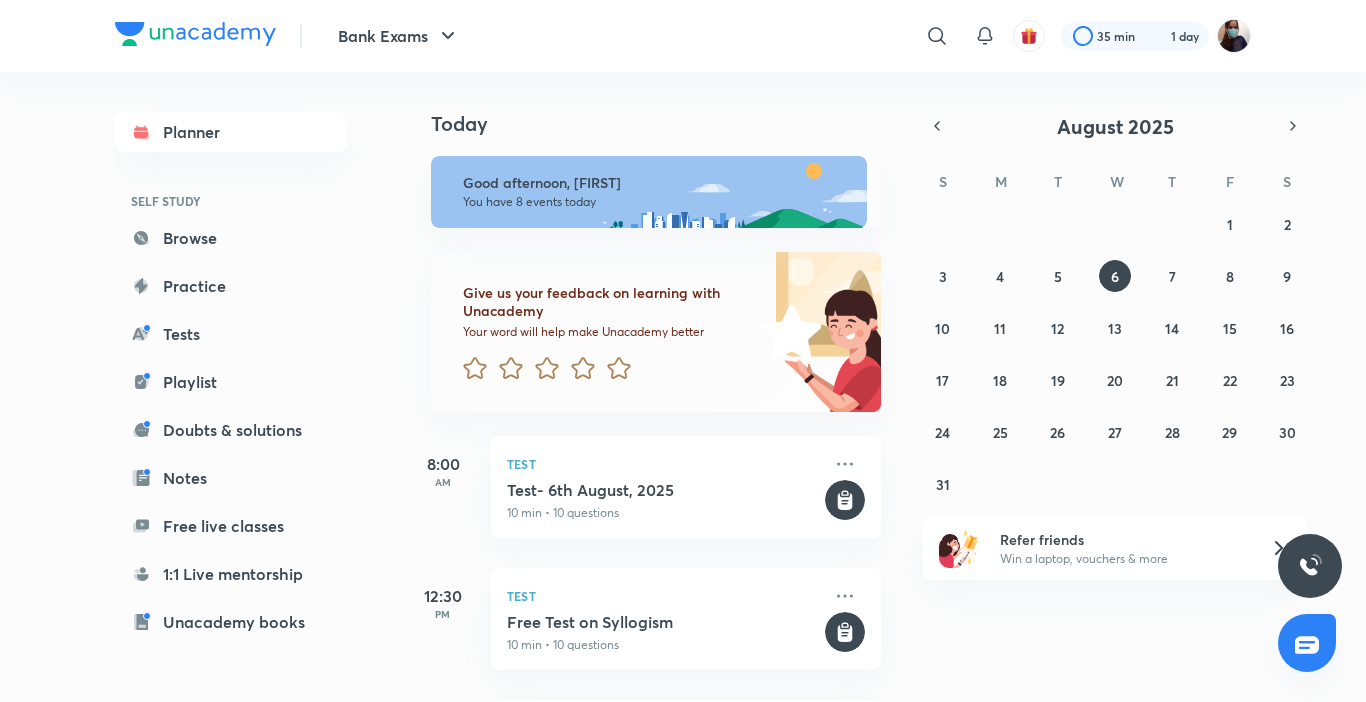 scroll, scrollTop: 0, scrollLeft: 0, axis: both 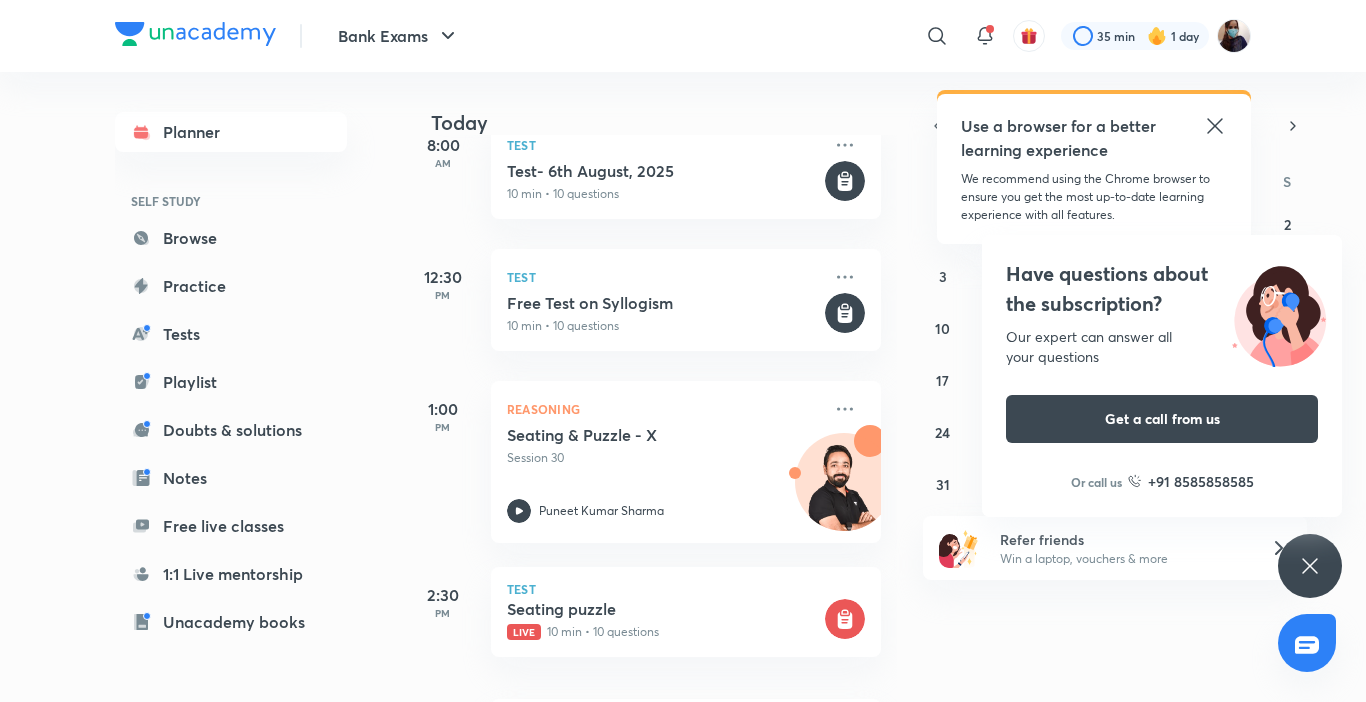 click on "Bank Exams ​ Use a browser for a better learning experience We recommend using the Chrome browser to ensure you get the most up-to-date learning experience with all features. 35 min 1 day" at bounding box center [683, 36] 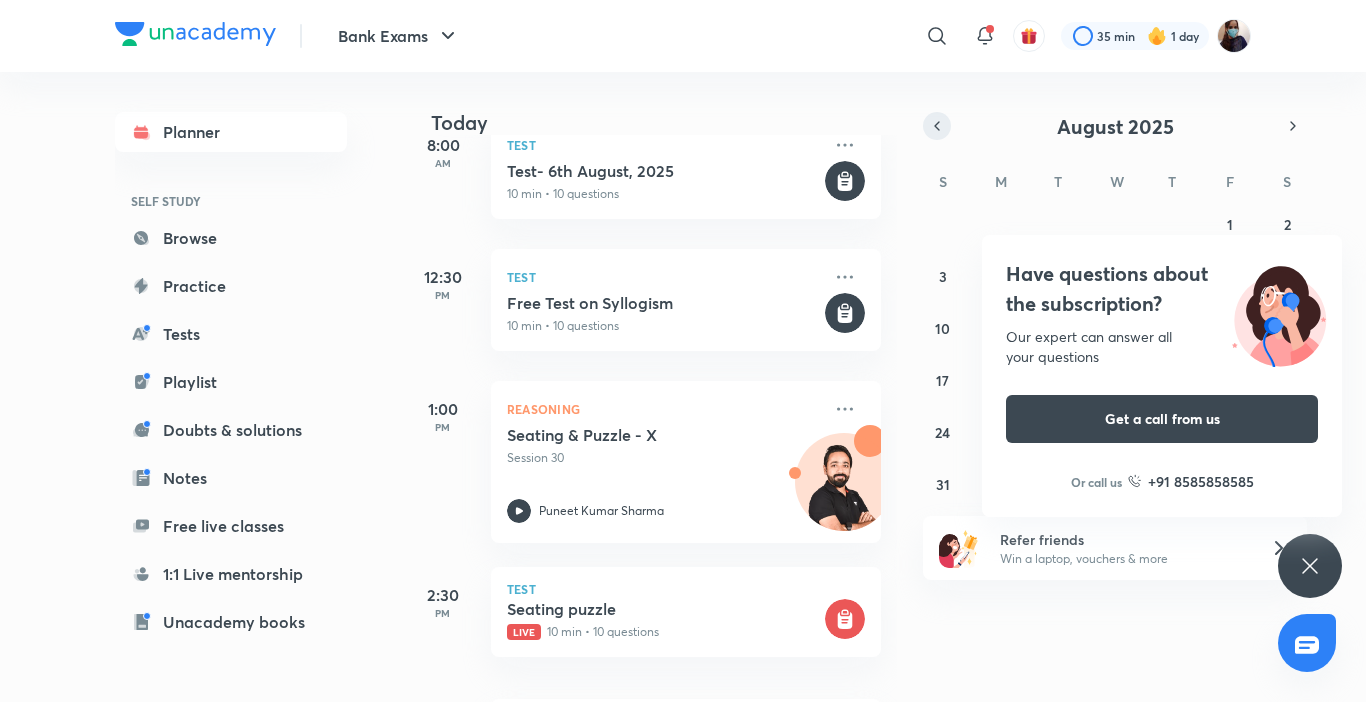 click at bounding box center [937, 126] 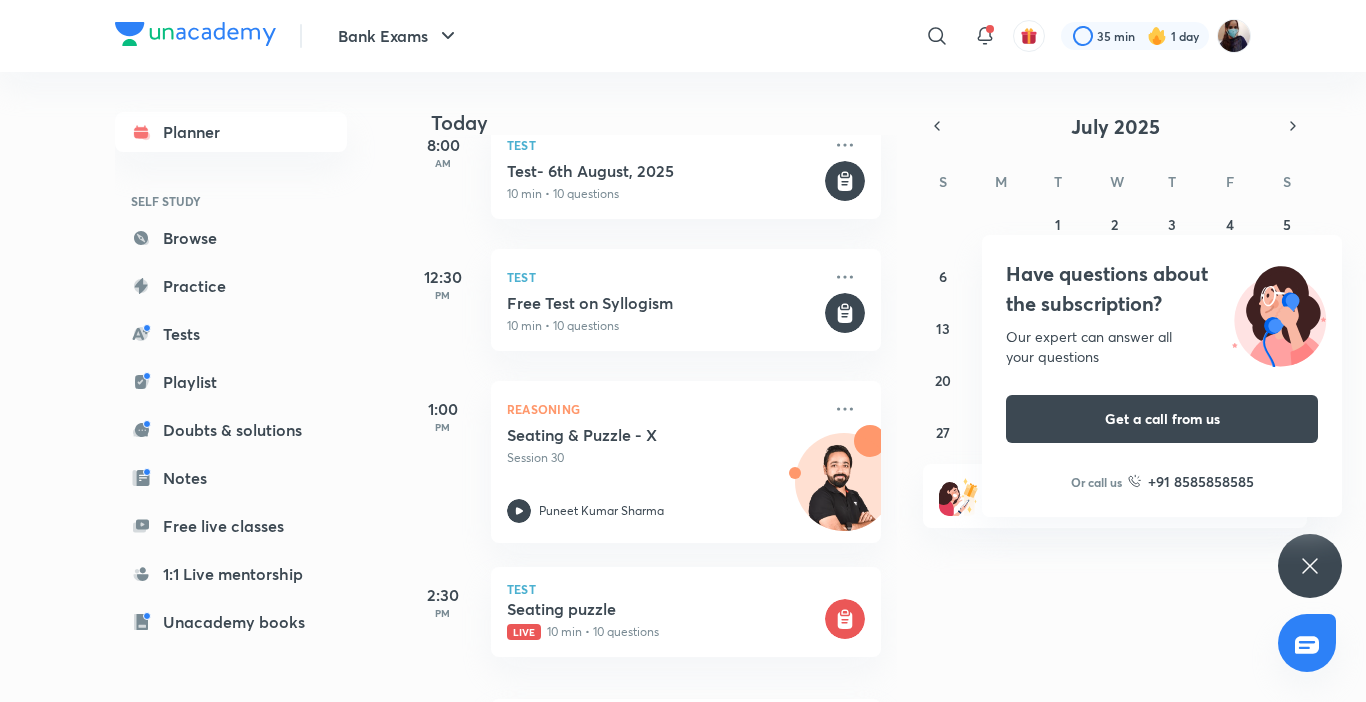 click 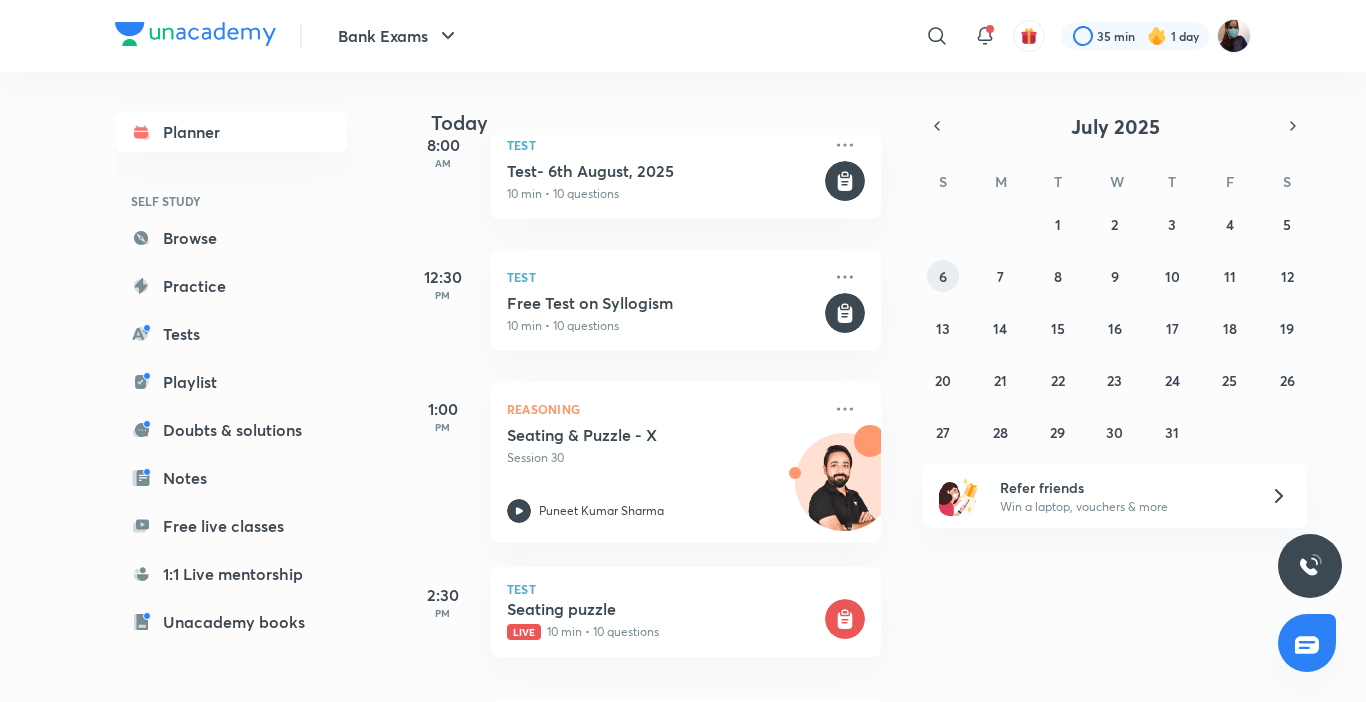 click on "6" at bounding box center [943, 276] 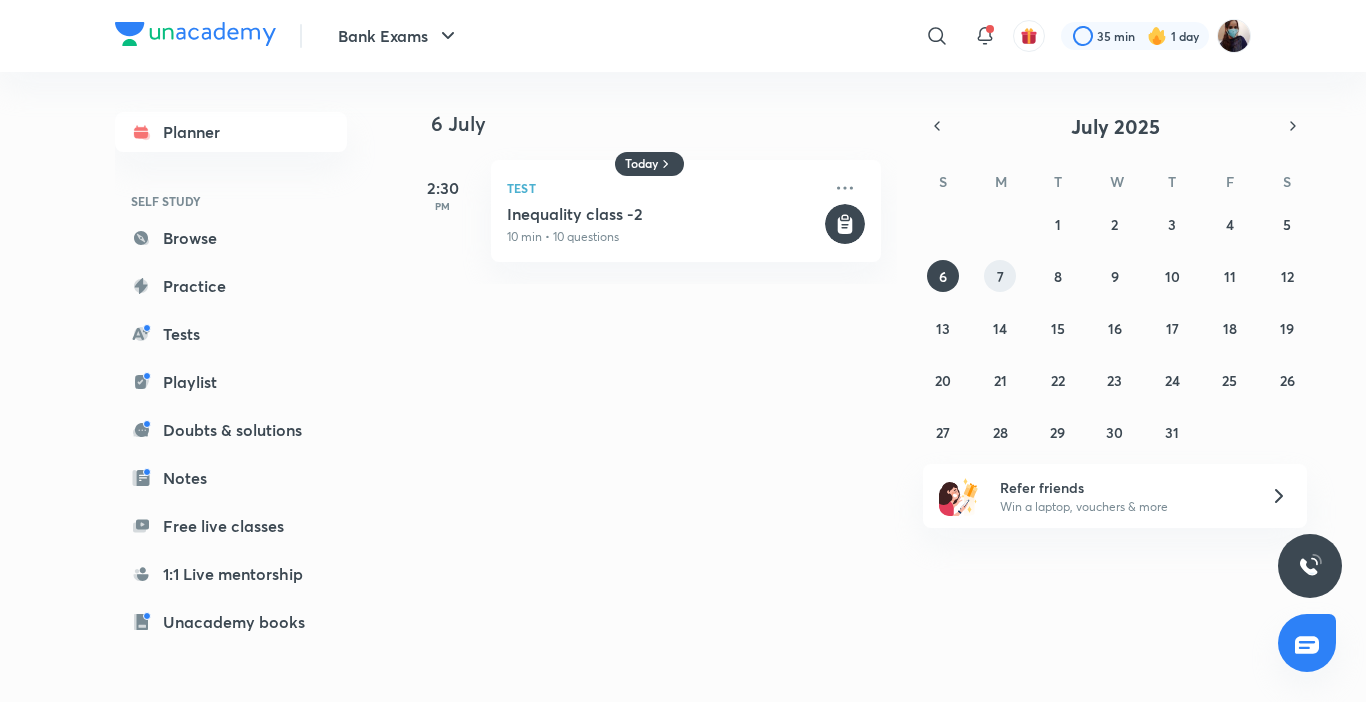 click on "7" at bounding box center [1000, 276] 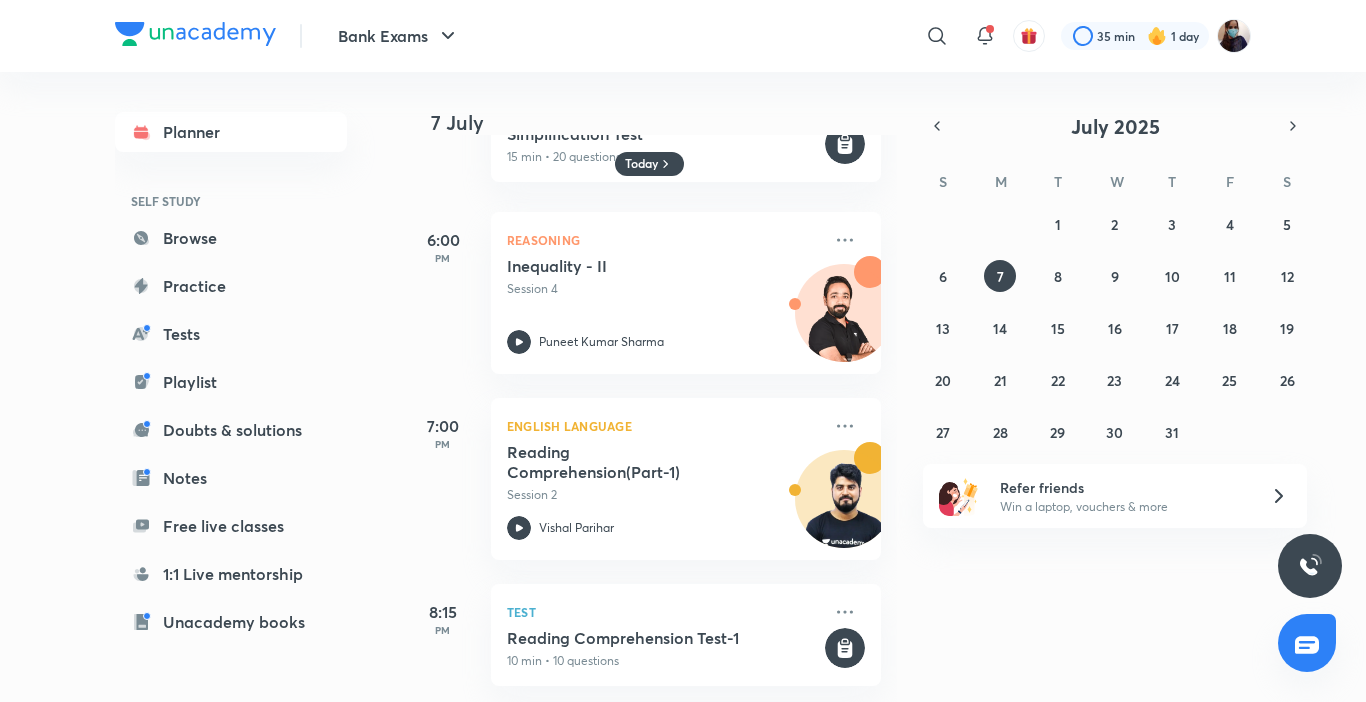 scroll, scrollTop: 1055, scrollLeft: 0, axis: vertical 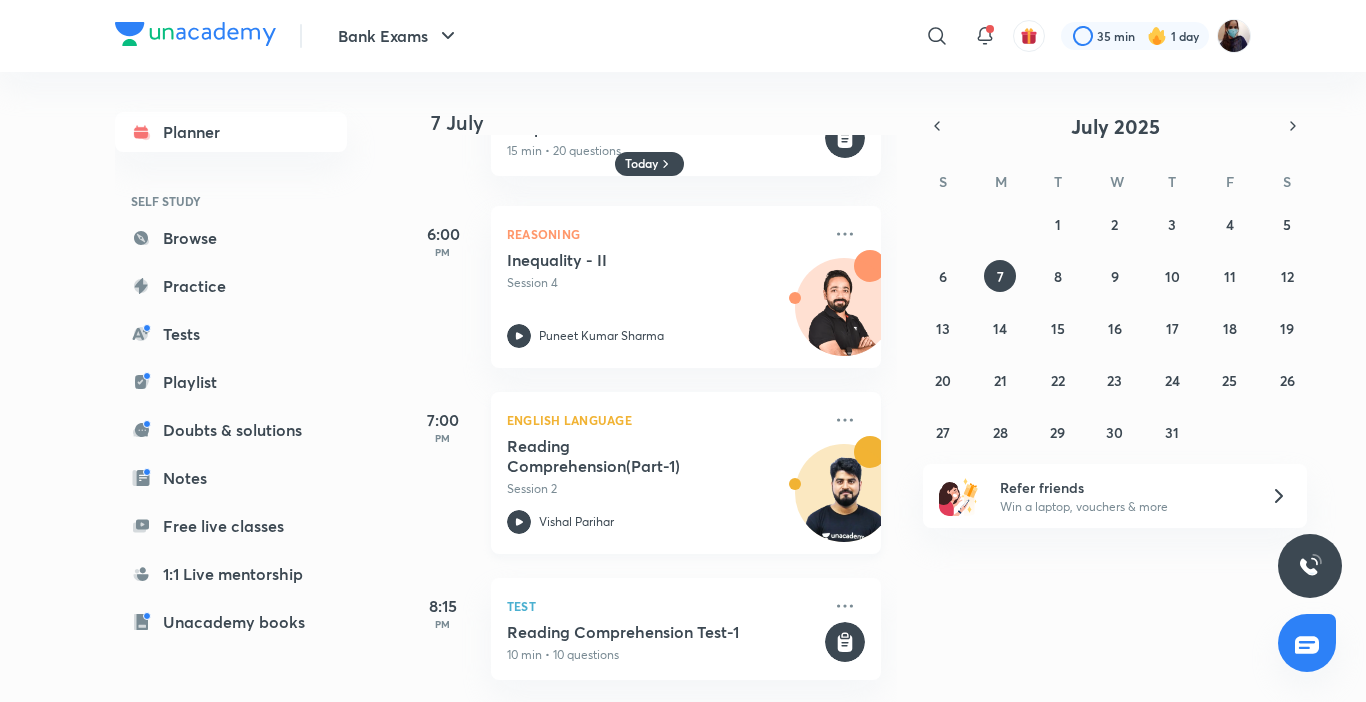 click 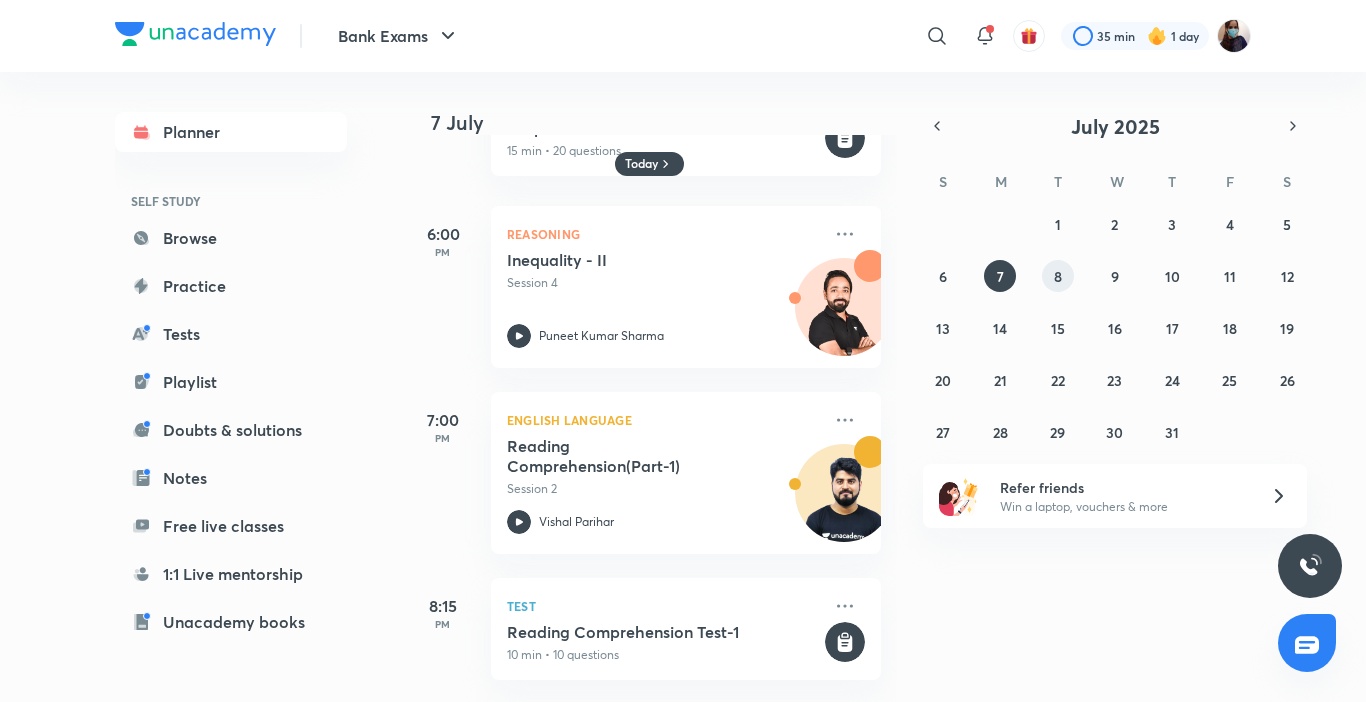 click on "8" at bounding box center [1058, 276] 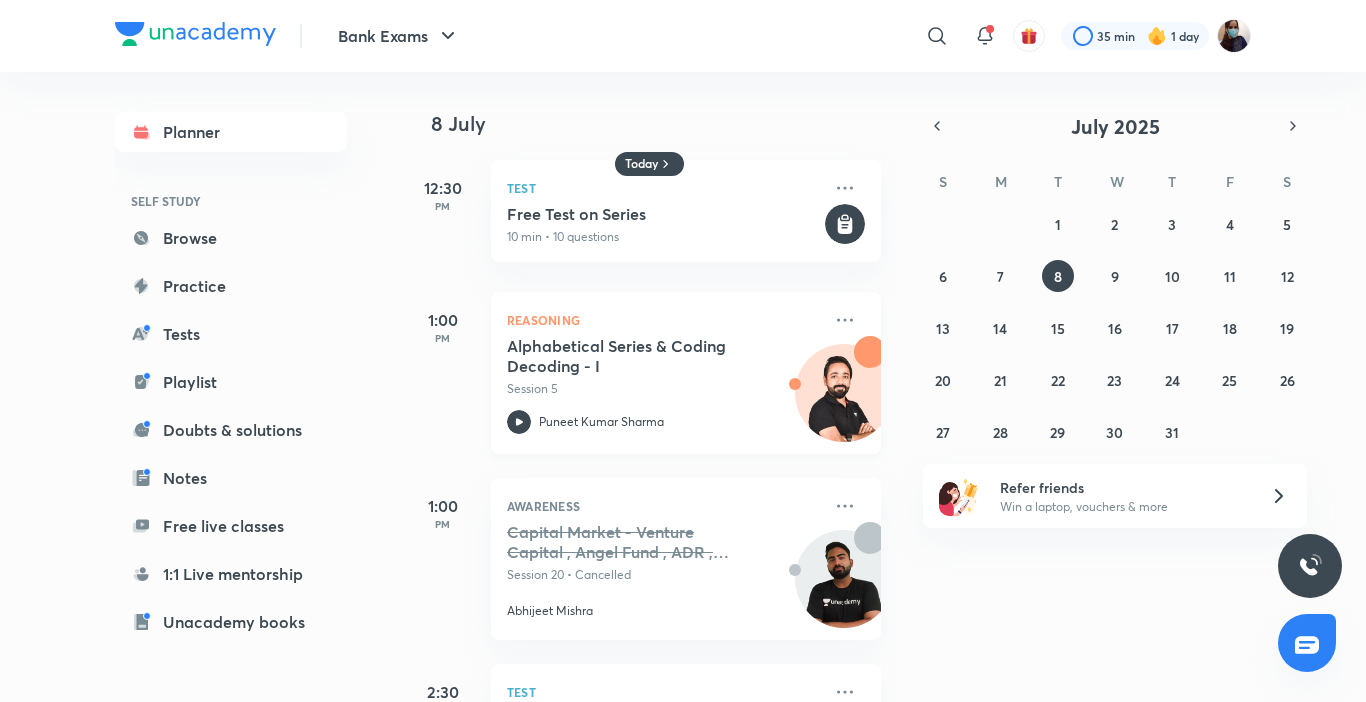 click 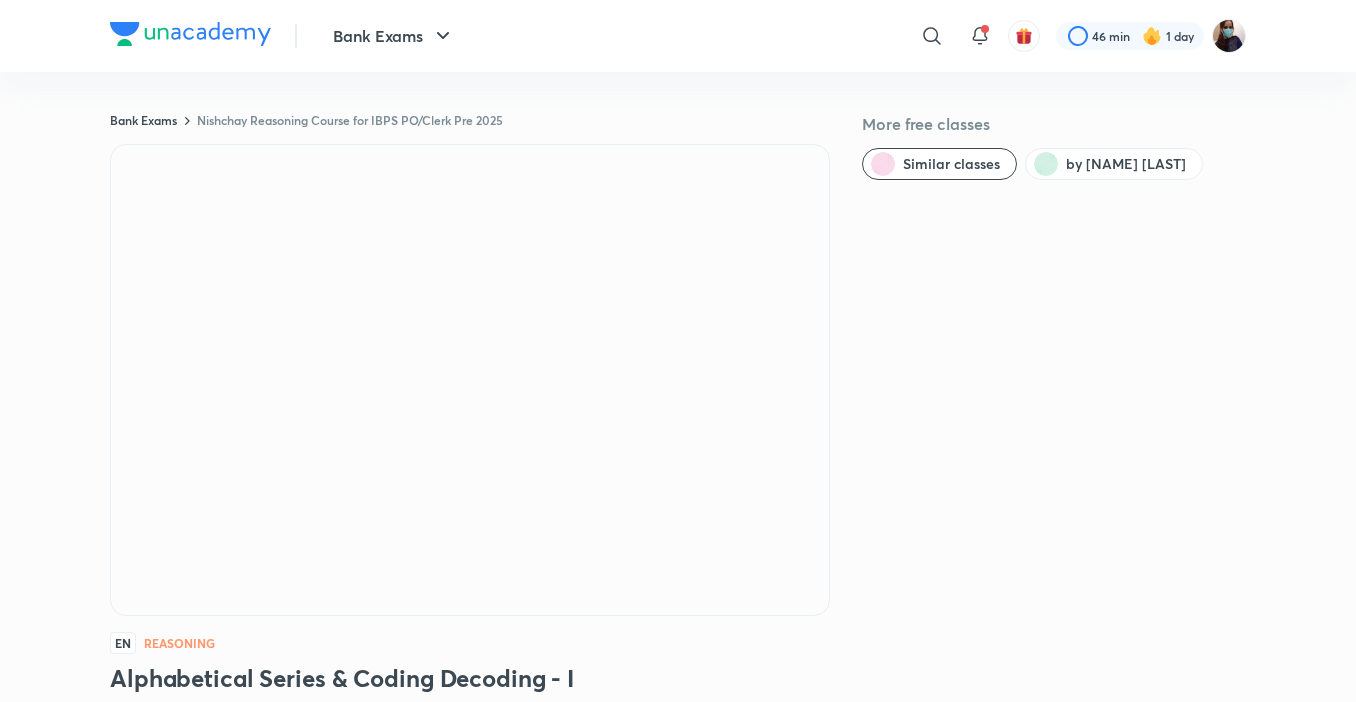 scroll, scrollTop: 0, scrollLeft: 0, axis: both 